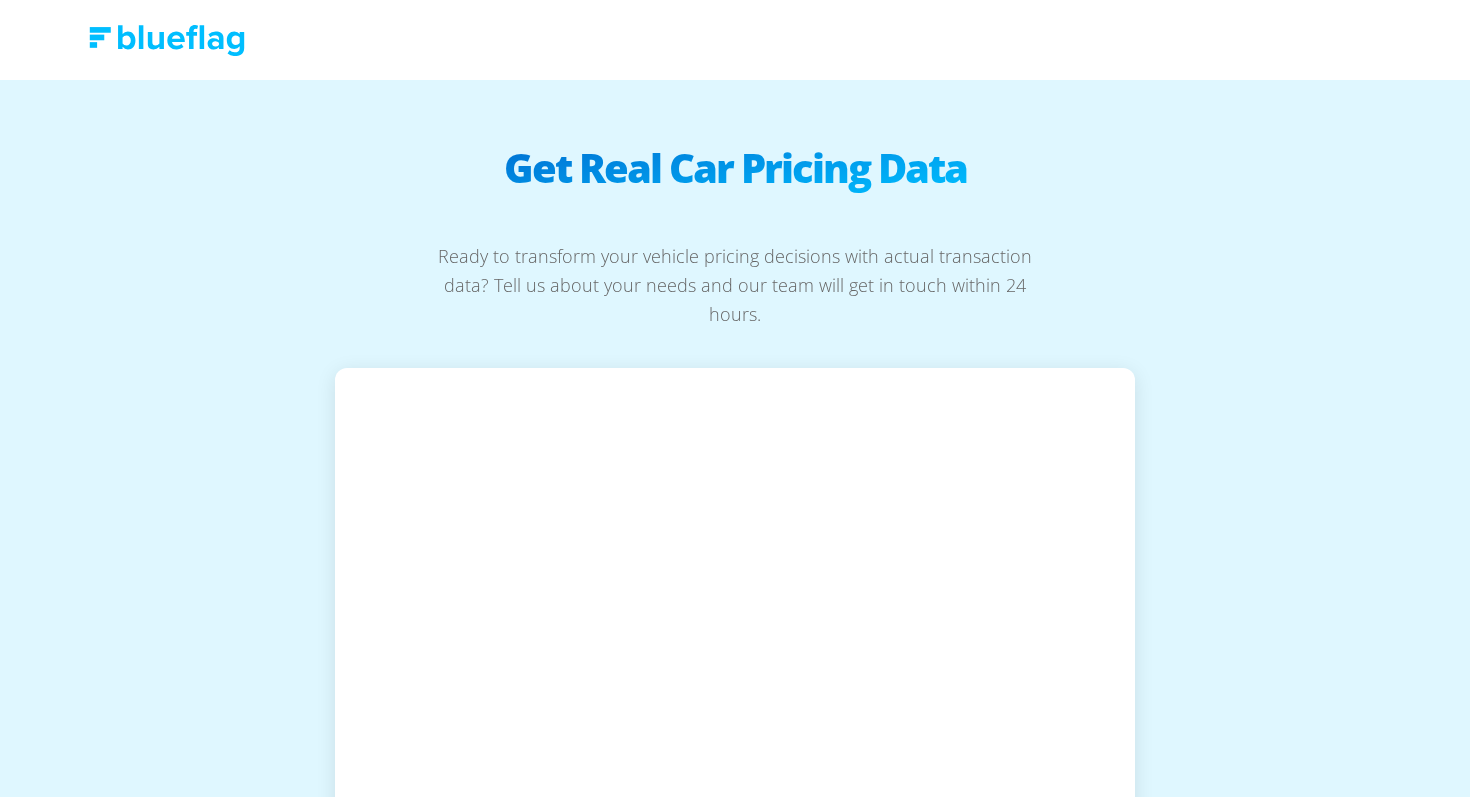 scroll, scrollTop: 0, scrollLeft: 0, axis: both 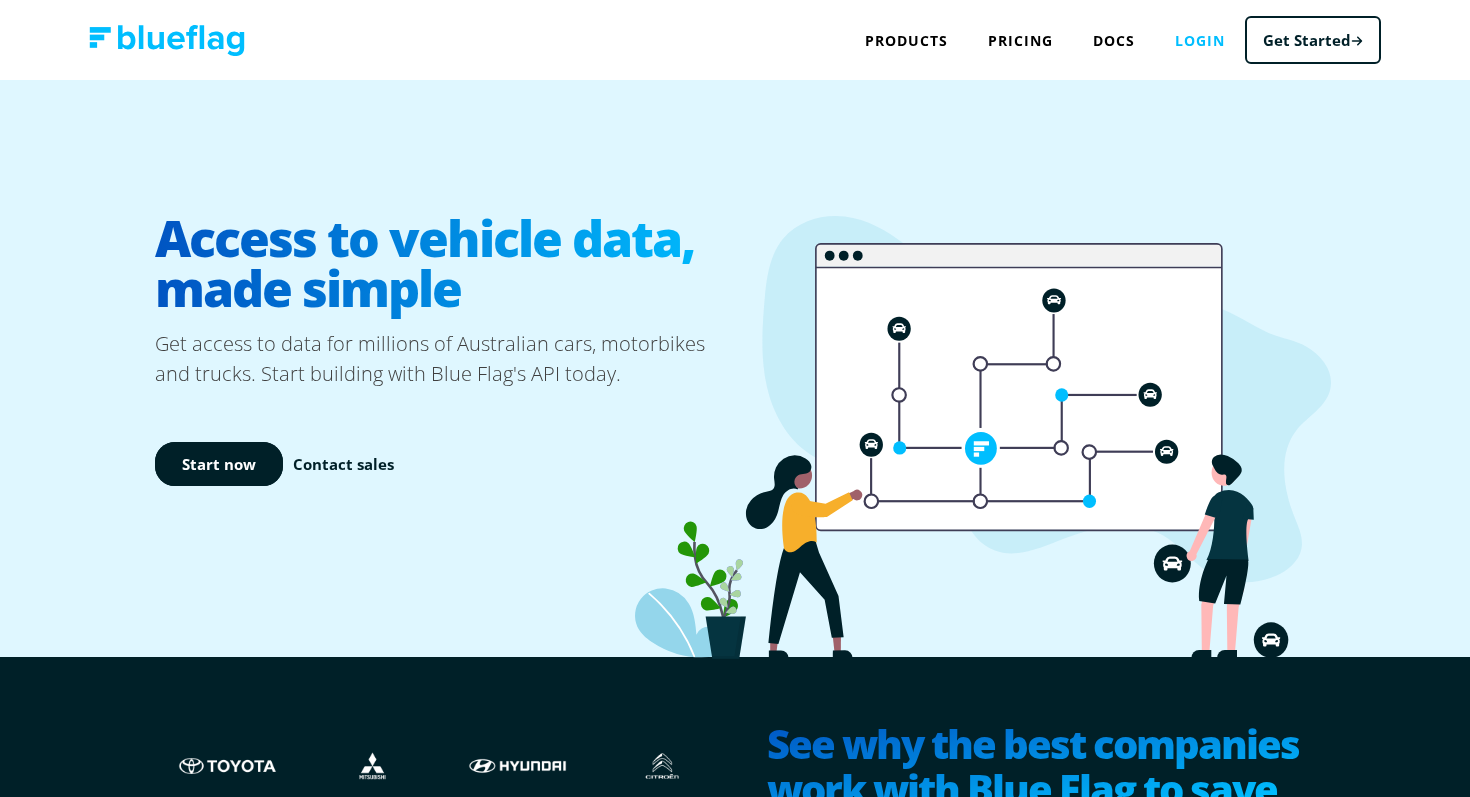 click on "Login" at bounding box center (1200, 40) 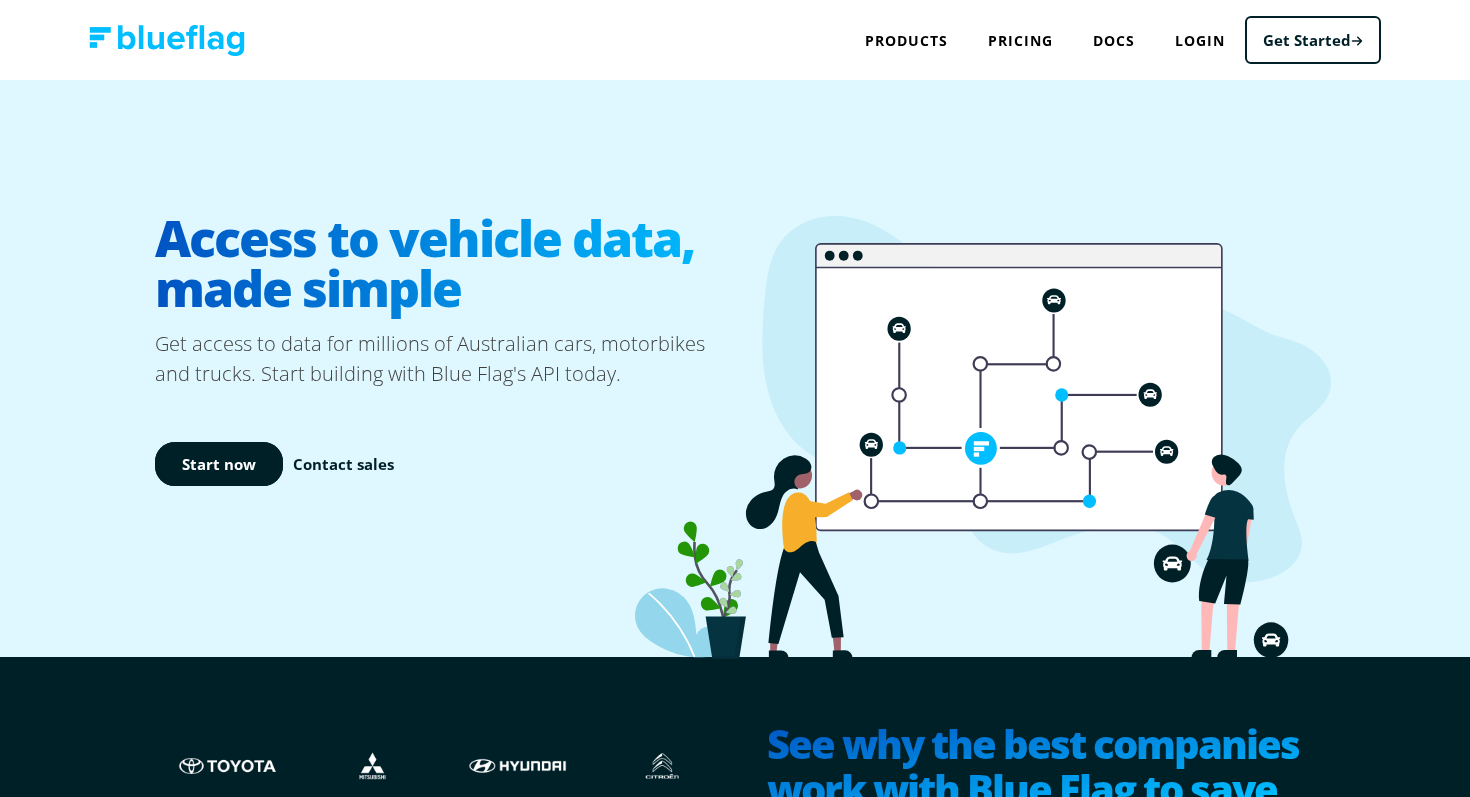 scroll, scrollTop: 0, scrollLeft: 0, axis: both 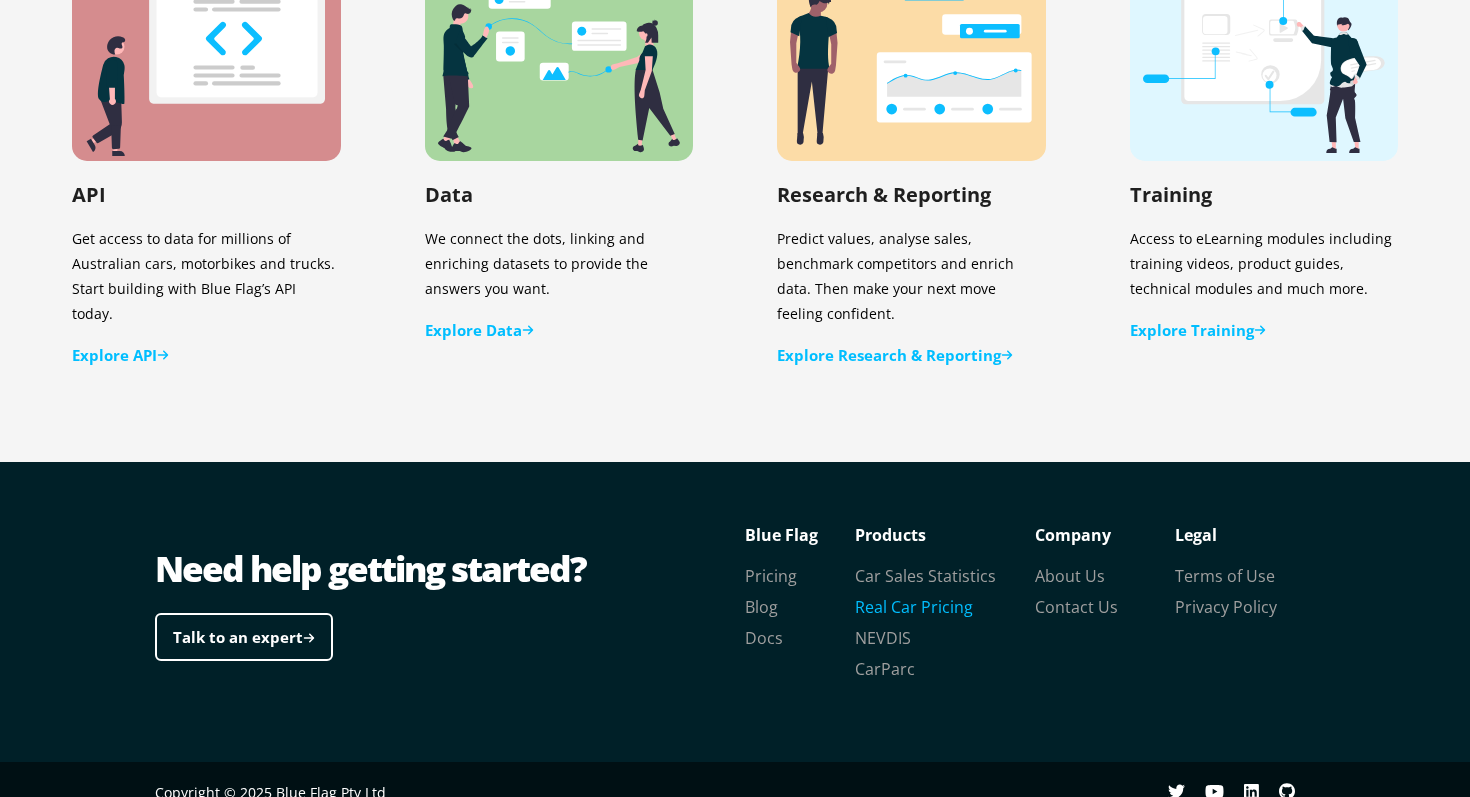 click on "Real Car Pricing" at bounding box center [914, 607] 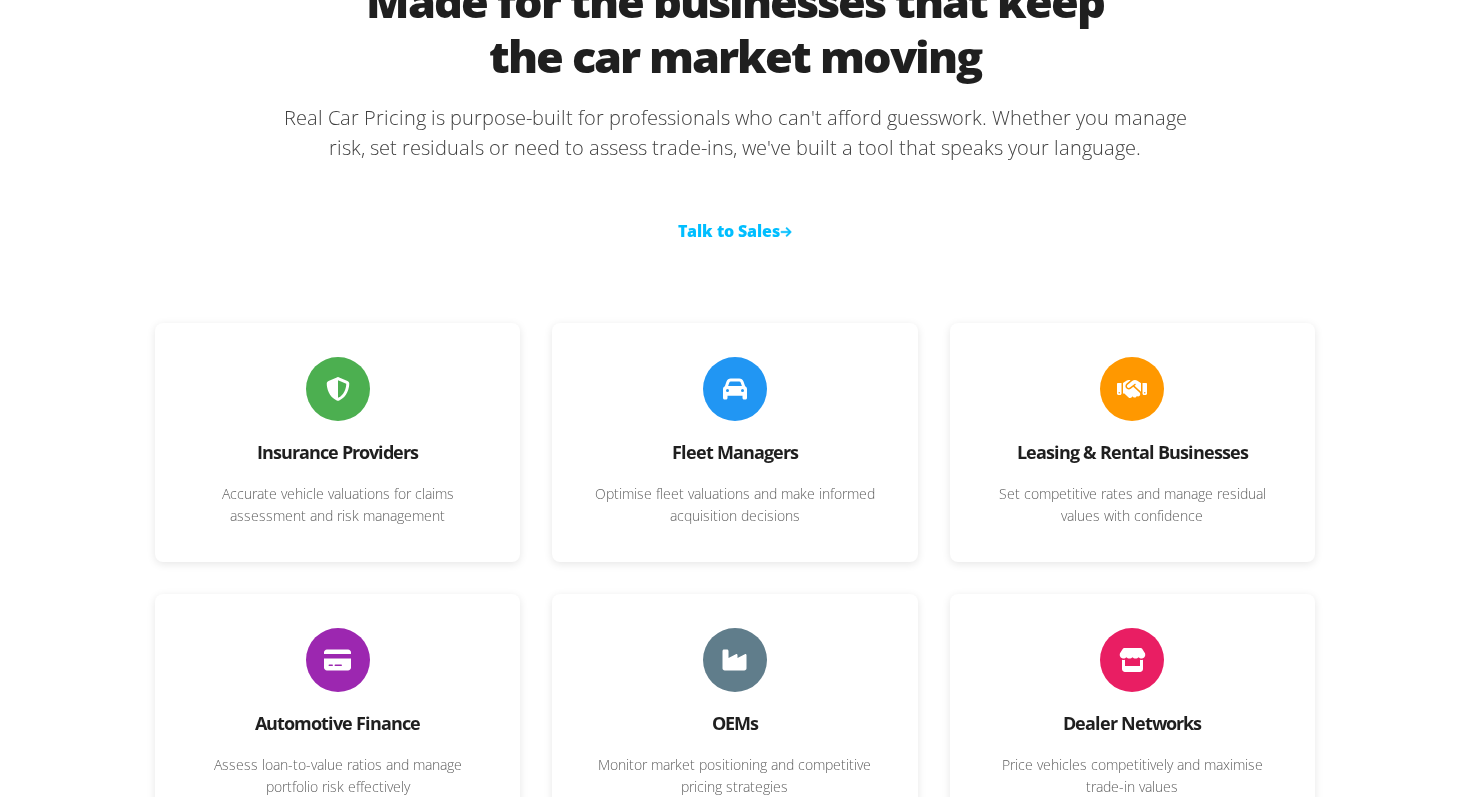 scroll, scrollTop: 673, scrollLeft: 0, axis: vertical 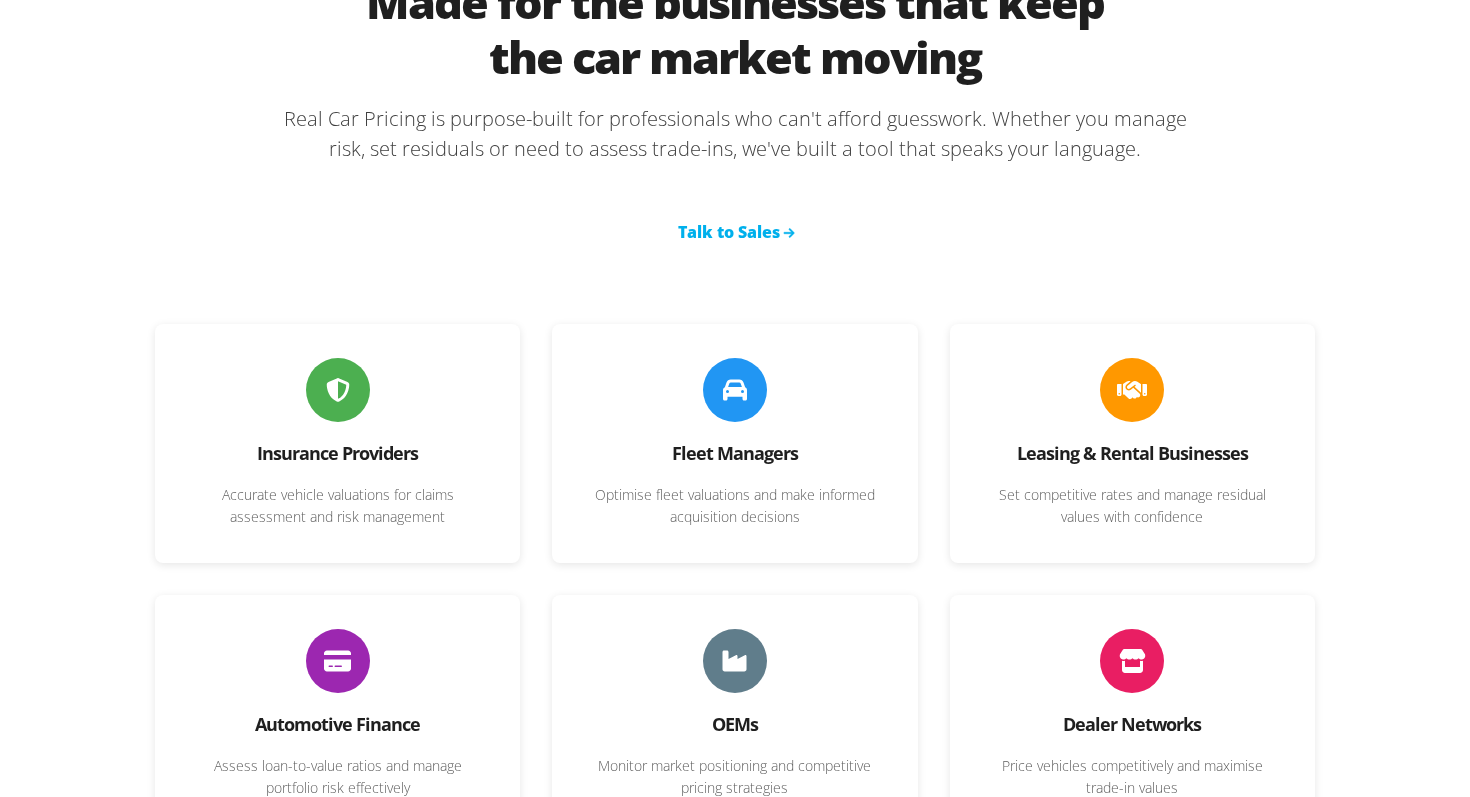 click on "Talk to Sales" at bounding box center (735, 212) 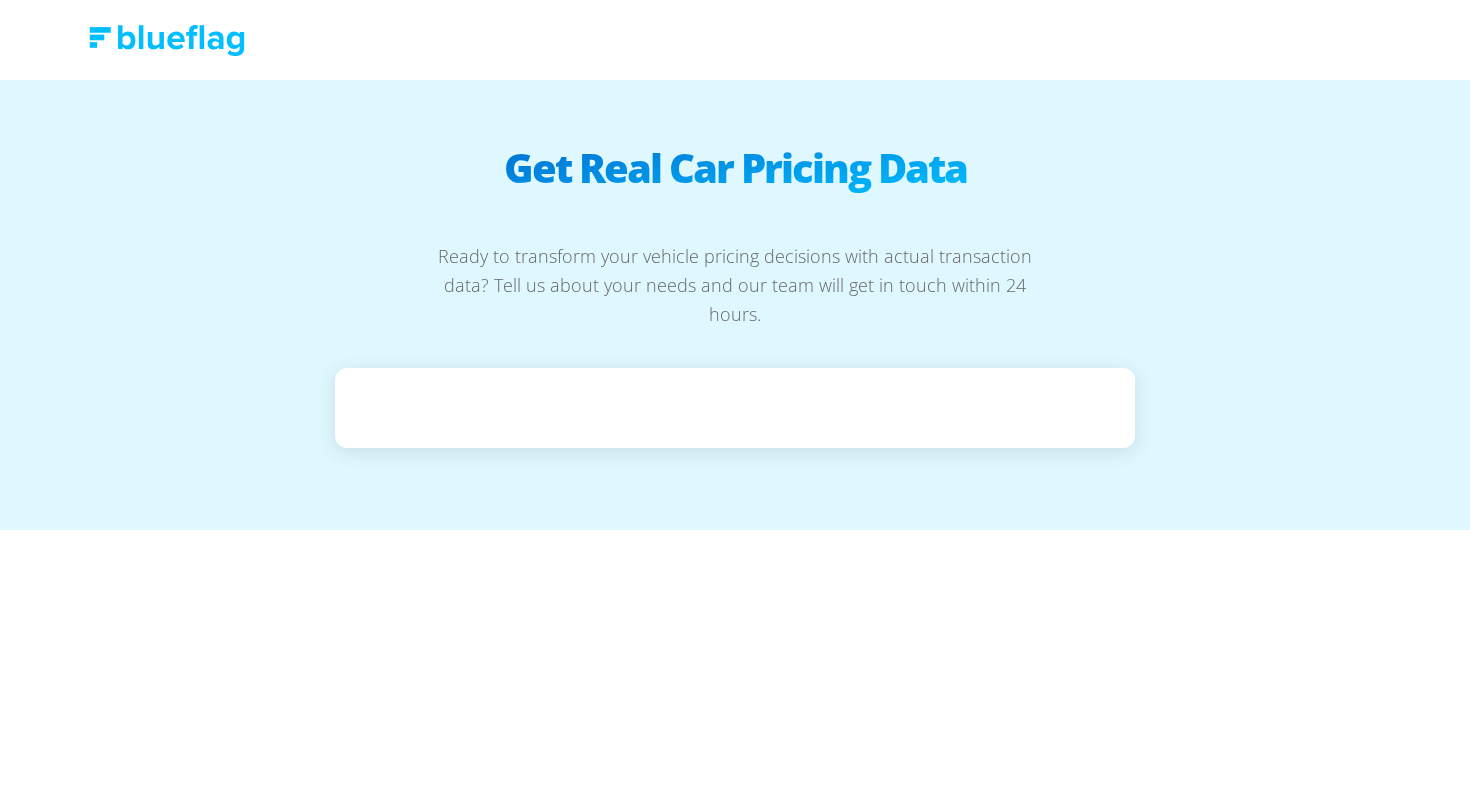scroll, scrollTop: 0, scrollLeft: 0, axis: both 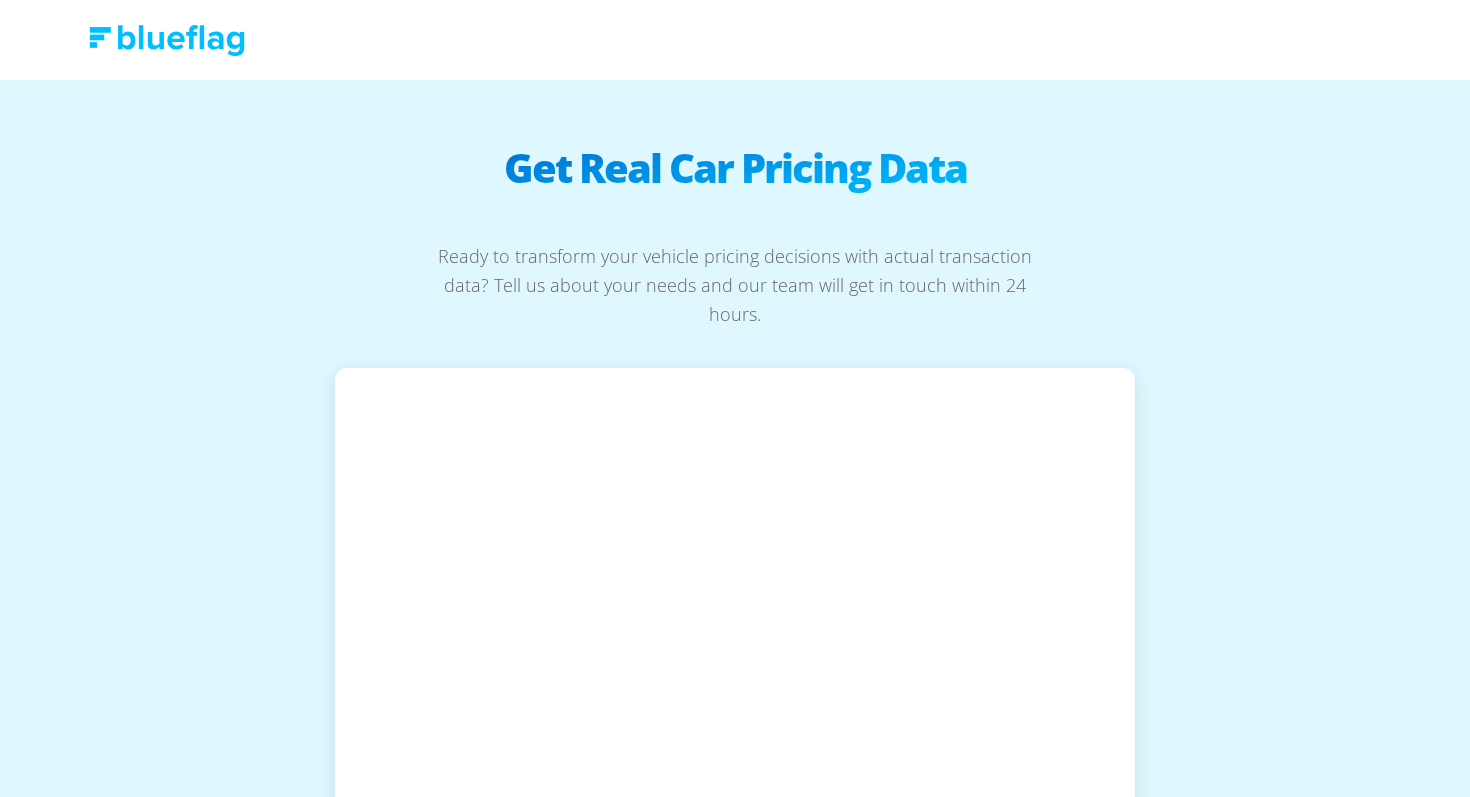 click on "Get Real Car Pricing Data" at bounding box center [735, 183] 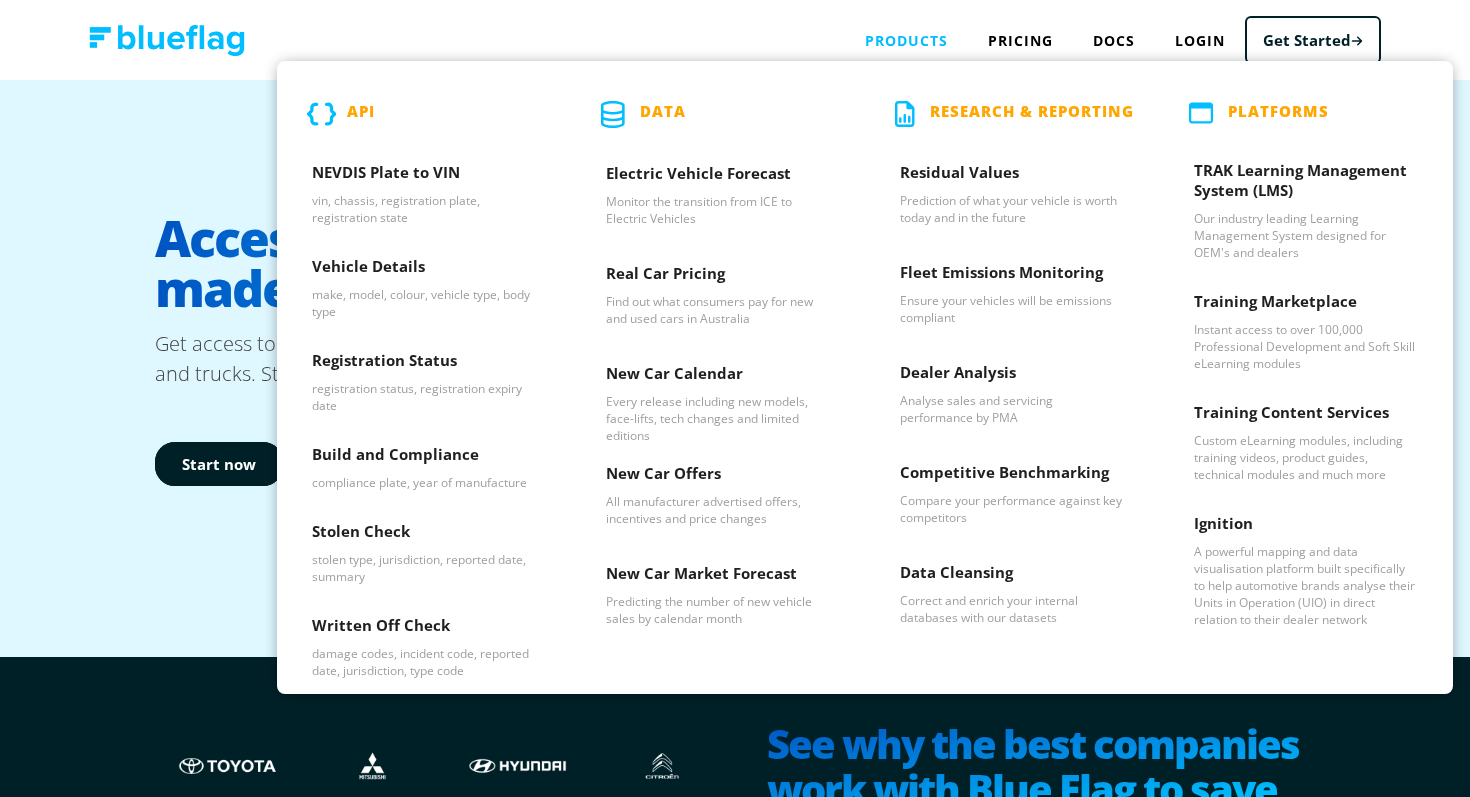 scroll, scrollTop: 0, scrollLeft: 0, axis: both 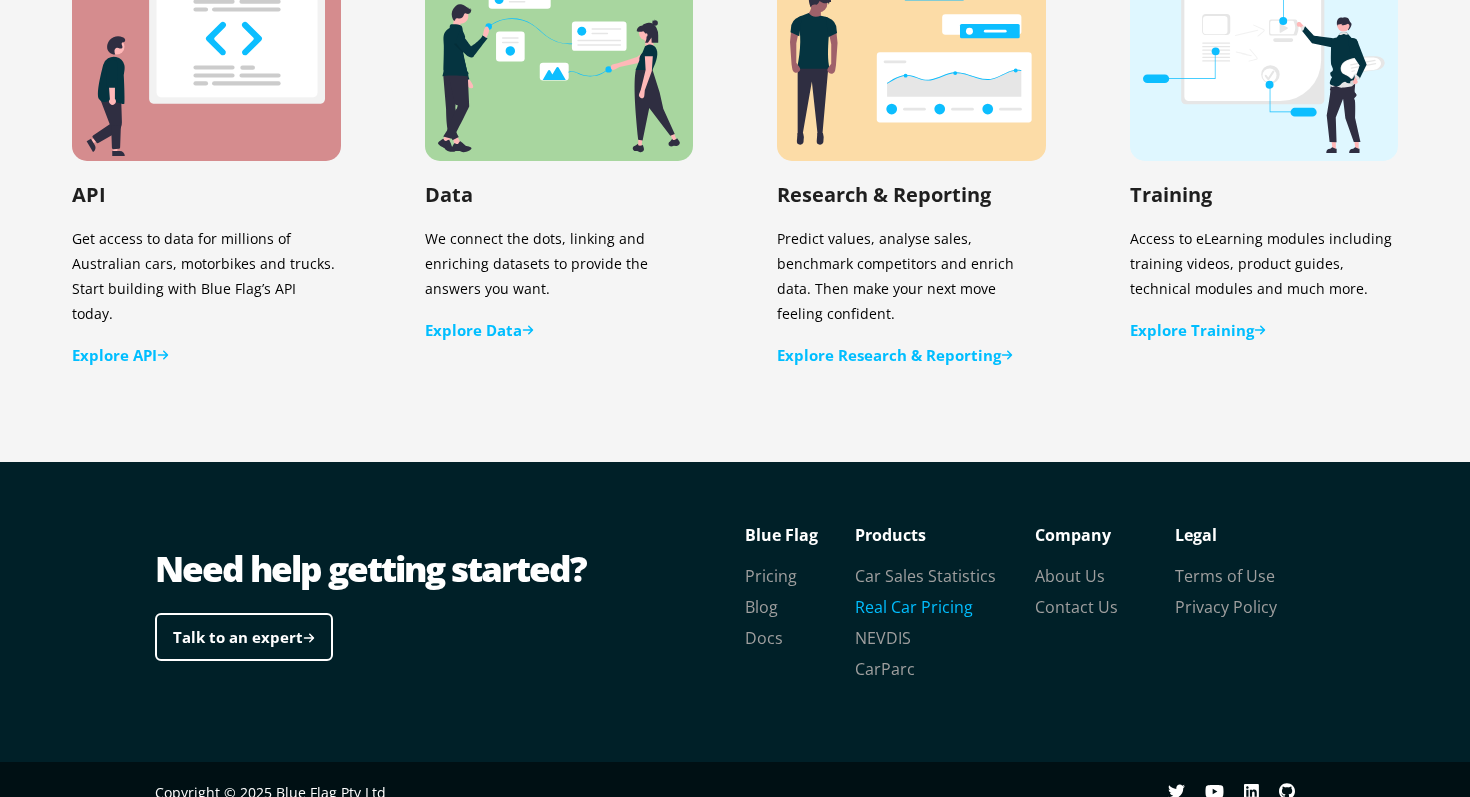 click on "Real Car Pricing" at bounding box center (914, 607) 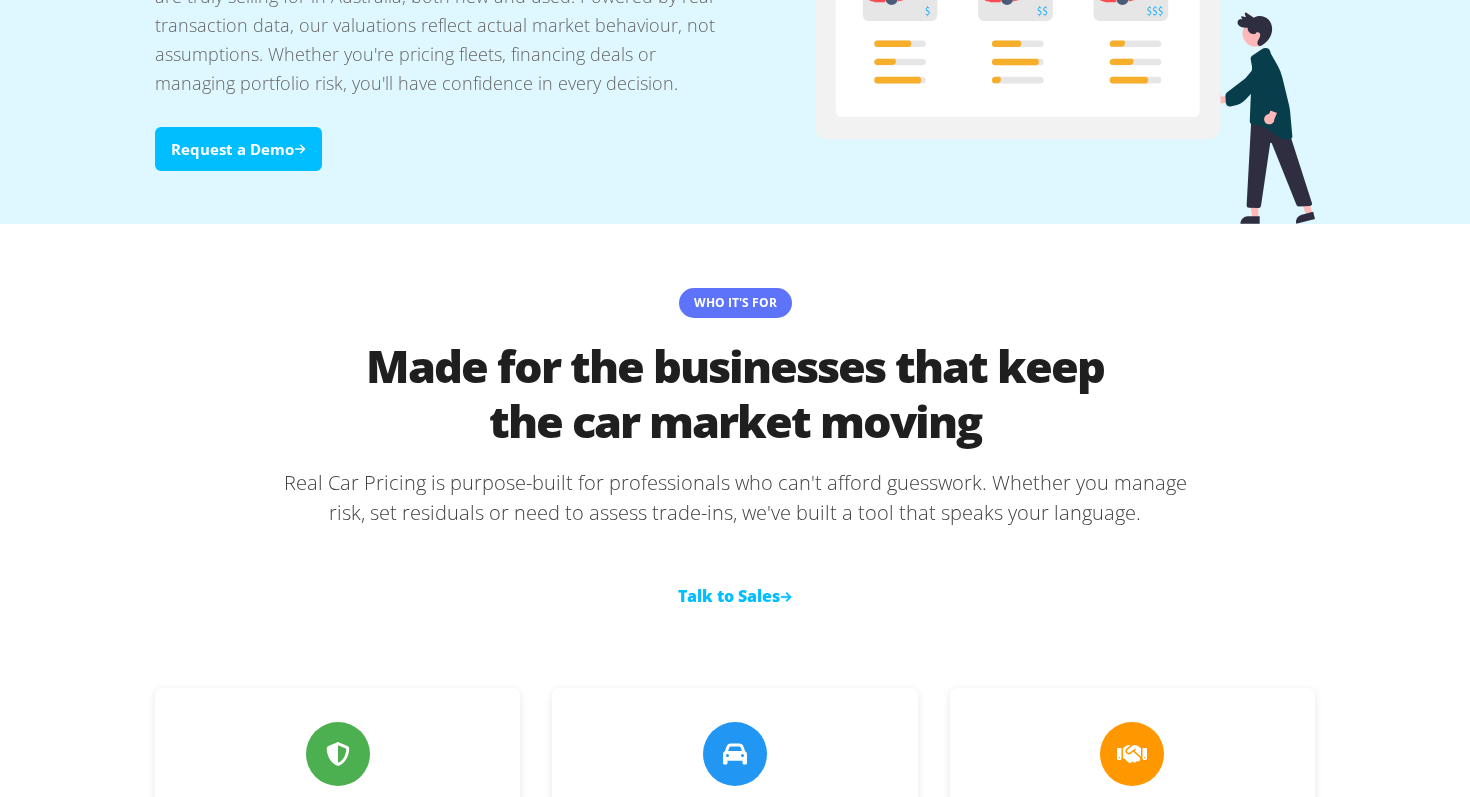 scroll, scrollTop: 0, scrollLeft: 0, axis: both 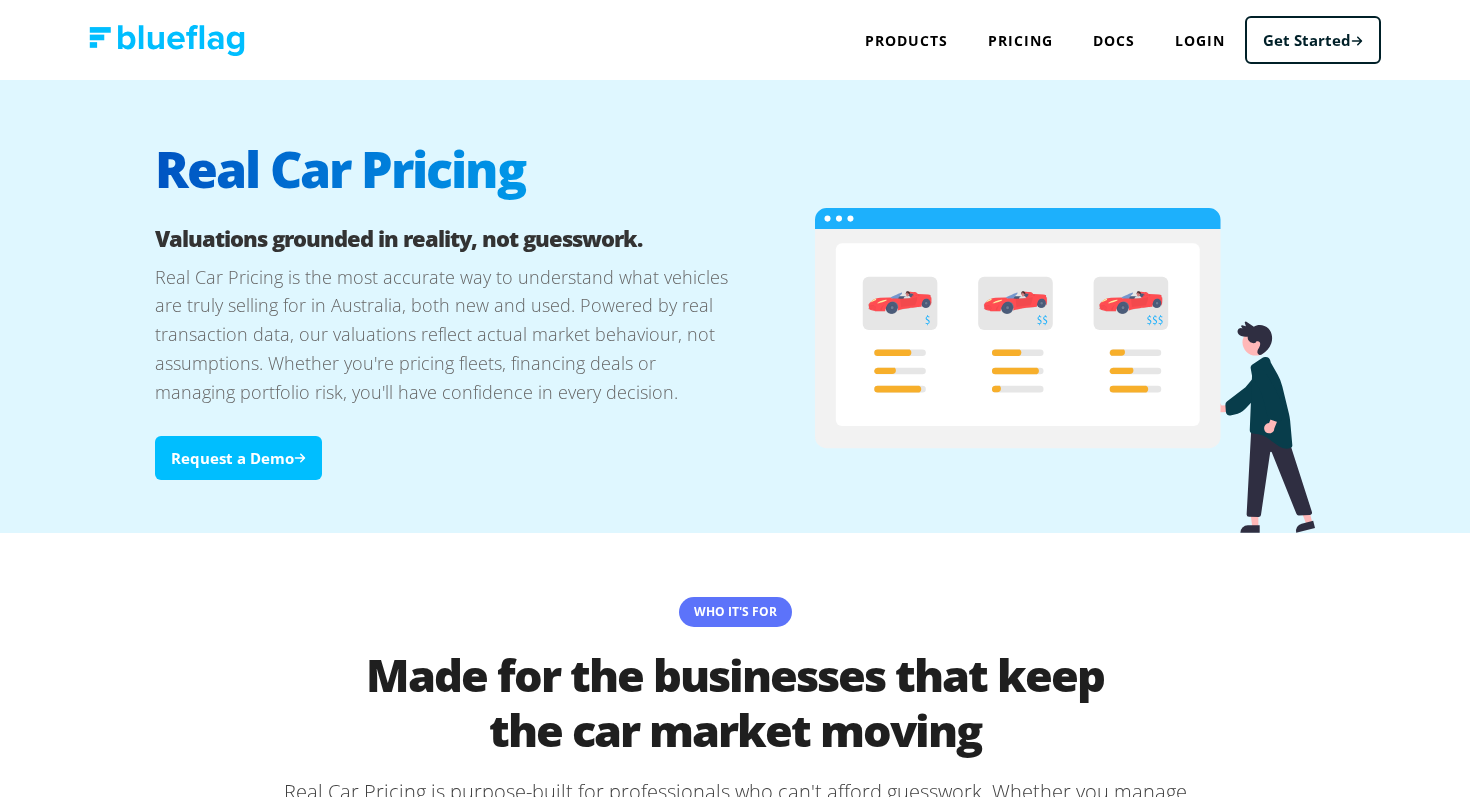 click on "Real Car Pricing" at bounding box center (445, 184) 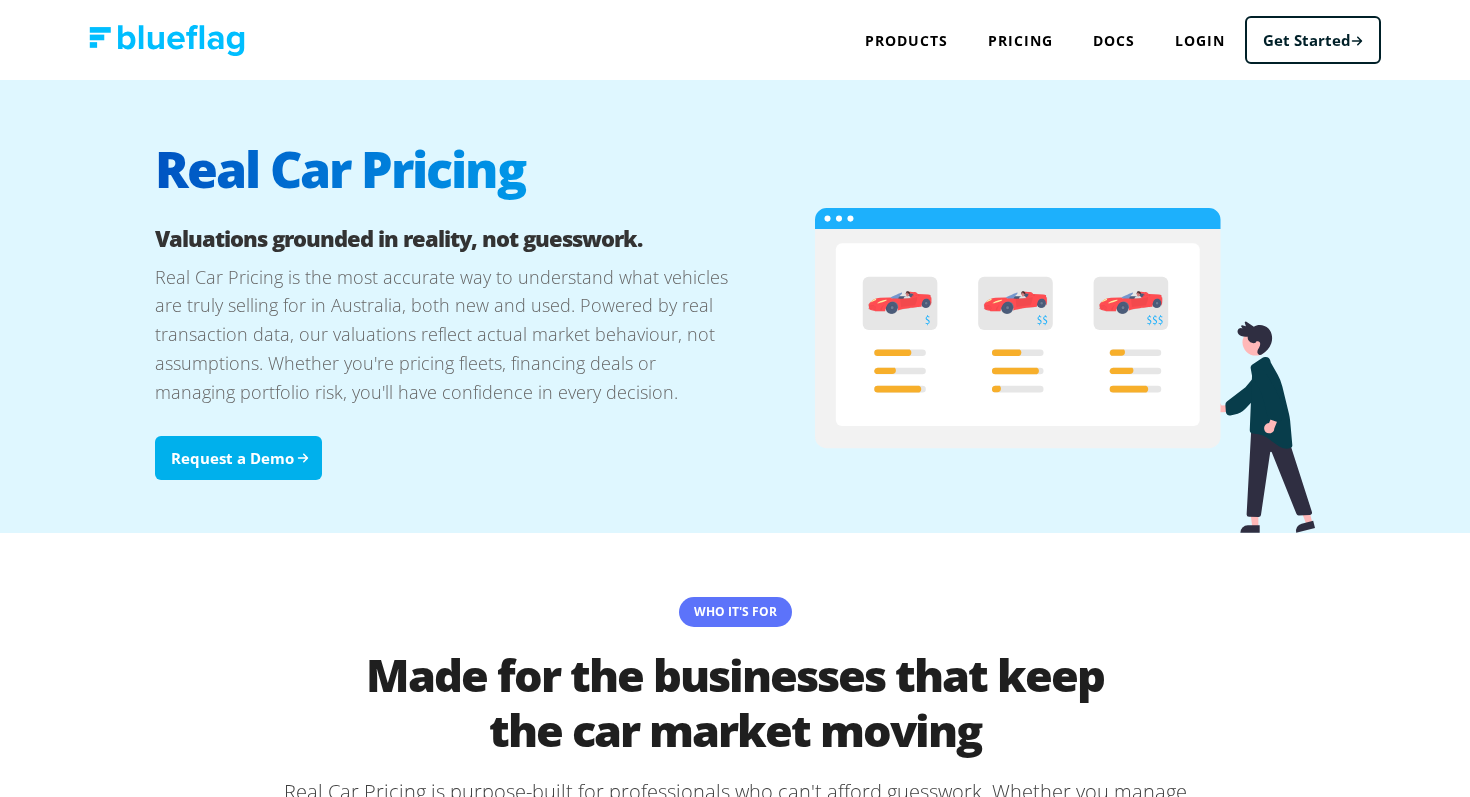 click on "Request a Demo" at bounding box center (238, 458) 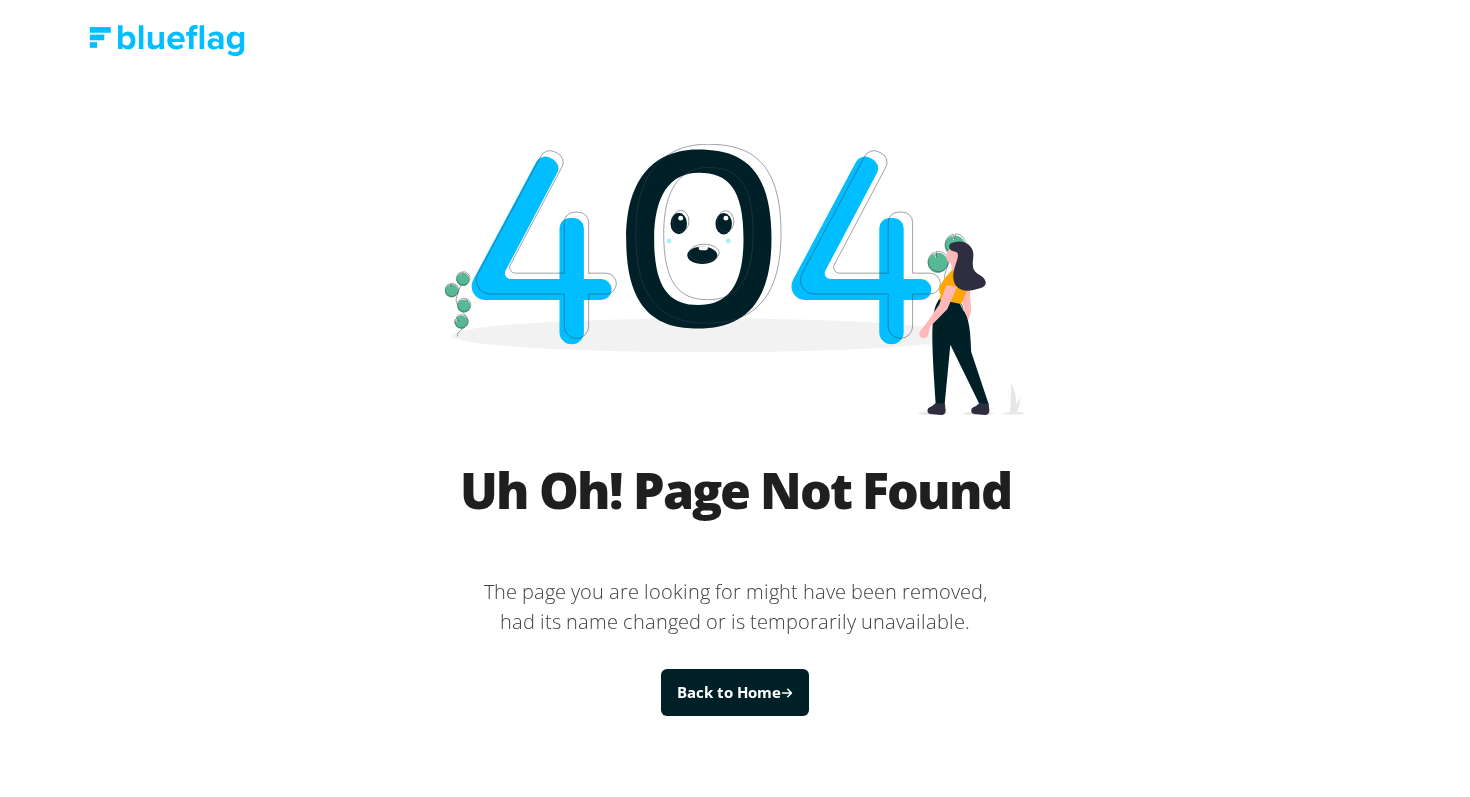 scroll, scrollTop: 0, scrollLeft: 0, axis: both 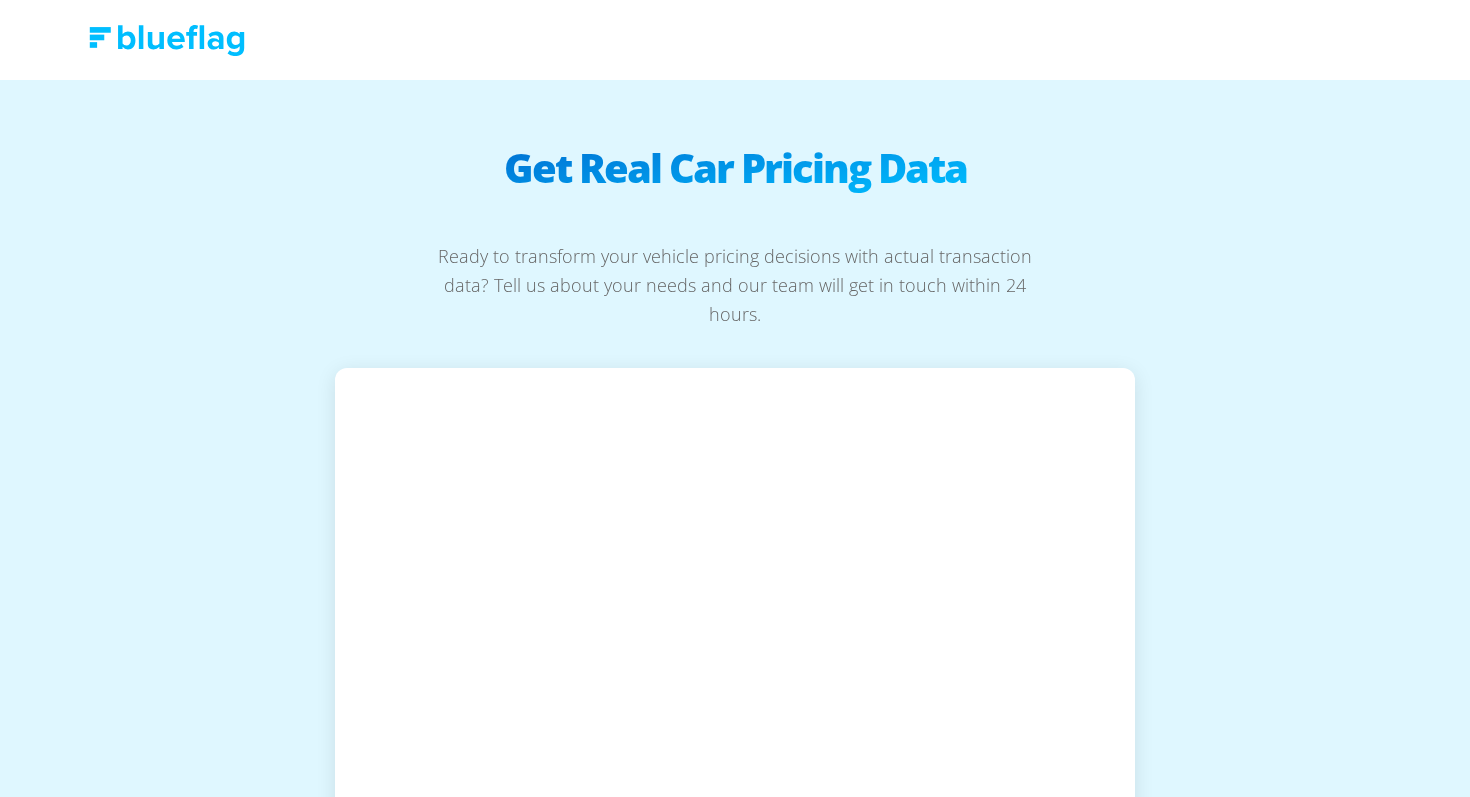 click at bounding box center (167, 40) 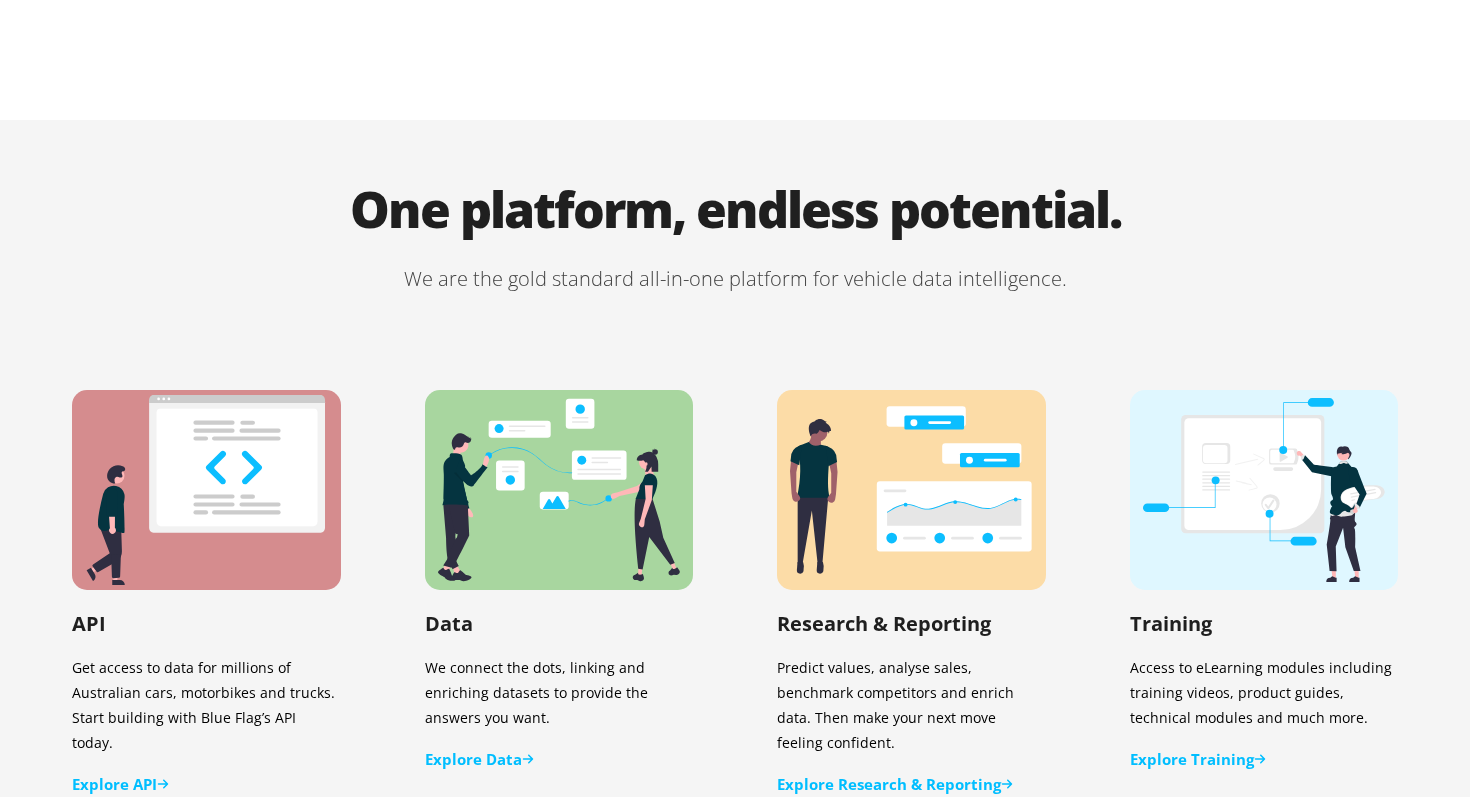 scroll, scrollTop: 4180, scrollLeft: 0, axis: vertical 